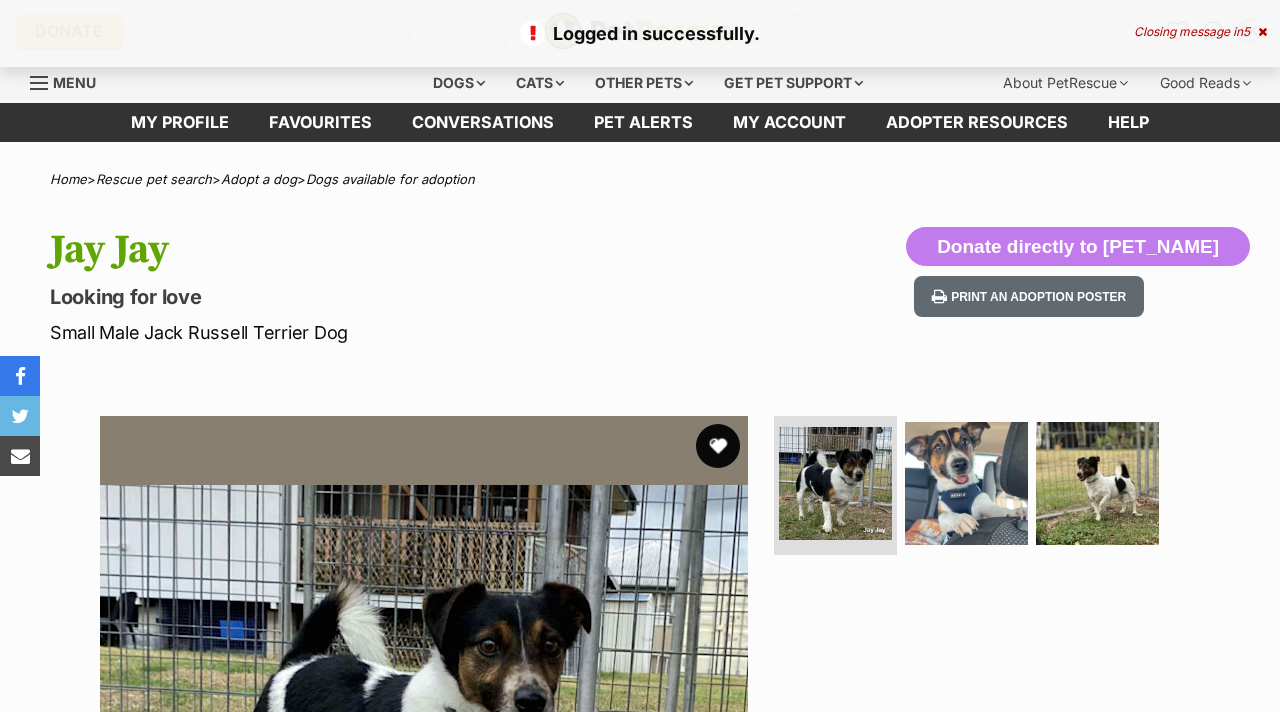 scroll, scrollTop: 0, scrollLeft: 0, axis: both 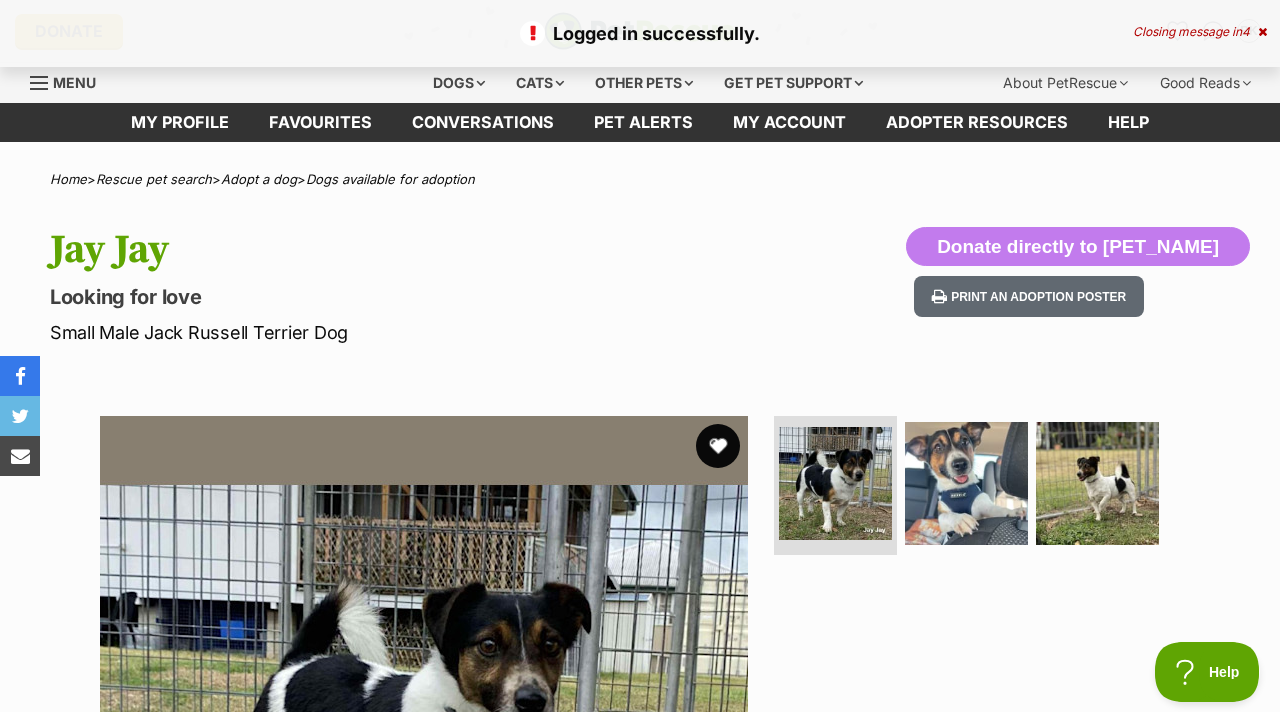 click at bounding box center [718, 446] 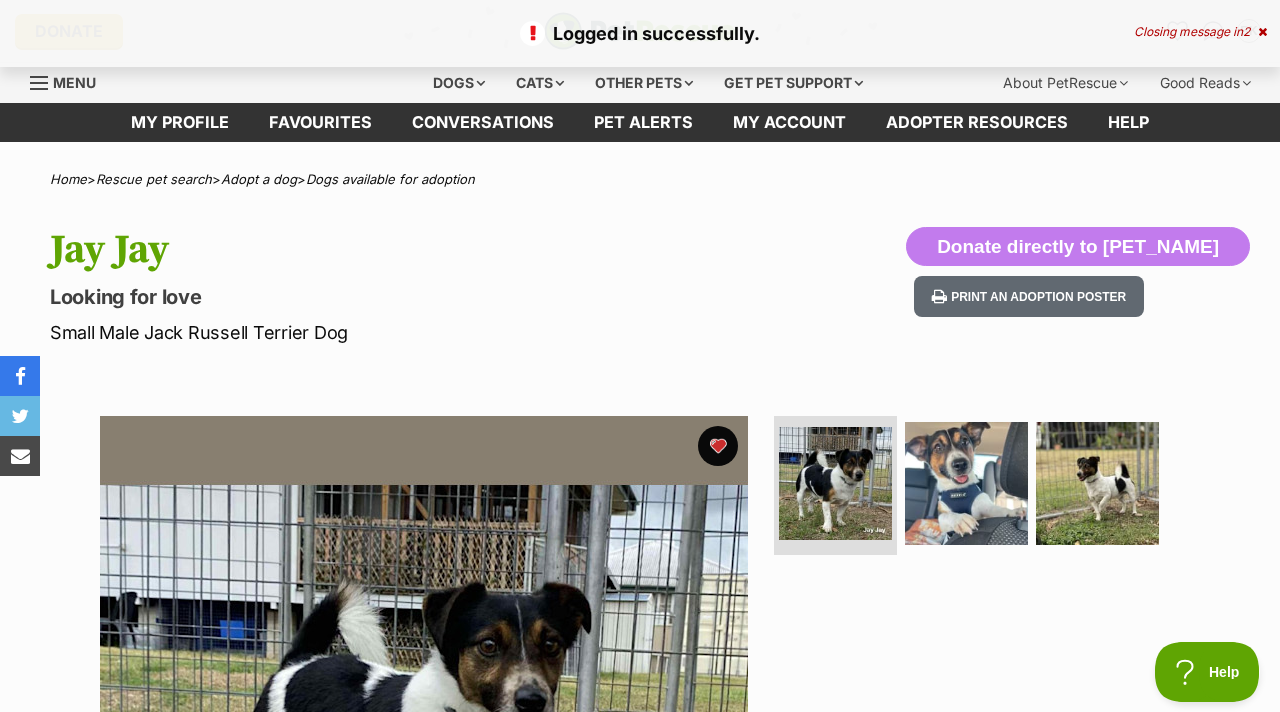 scroll, scrollTop: 0, scrollLeft: 0, axis: both 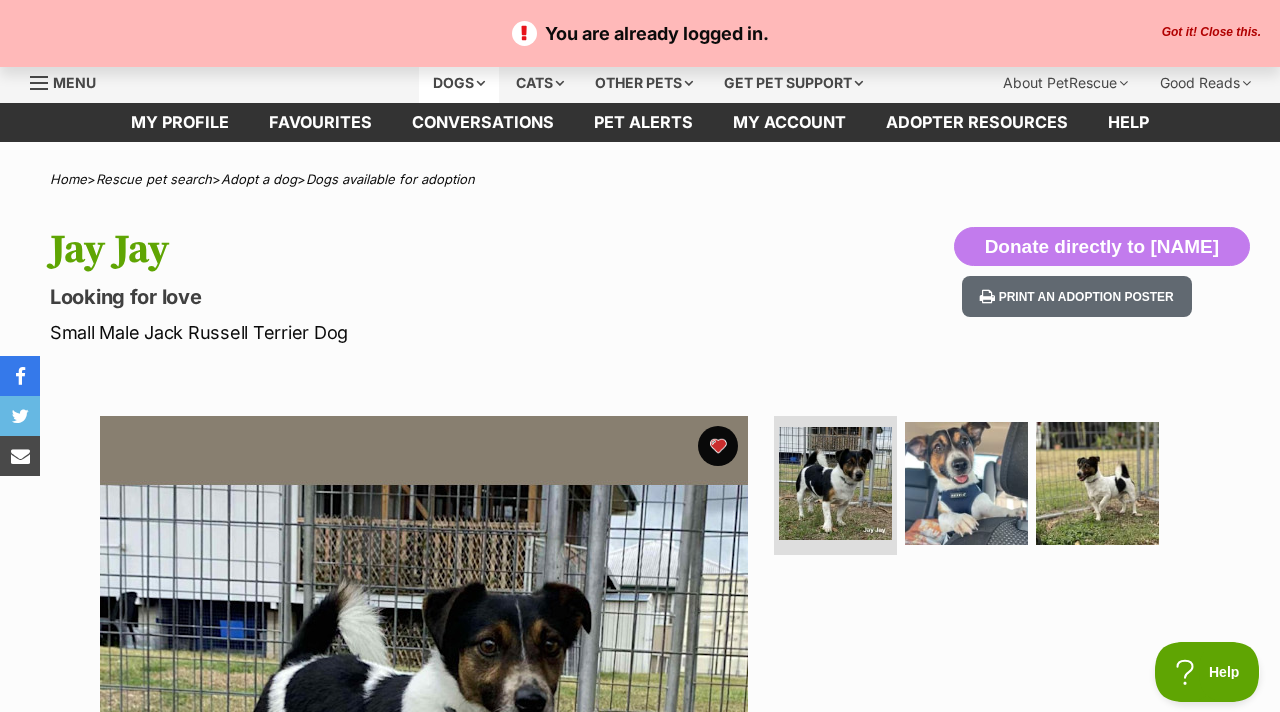 click on "Dogs" at bounding box center [459, 83] 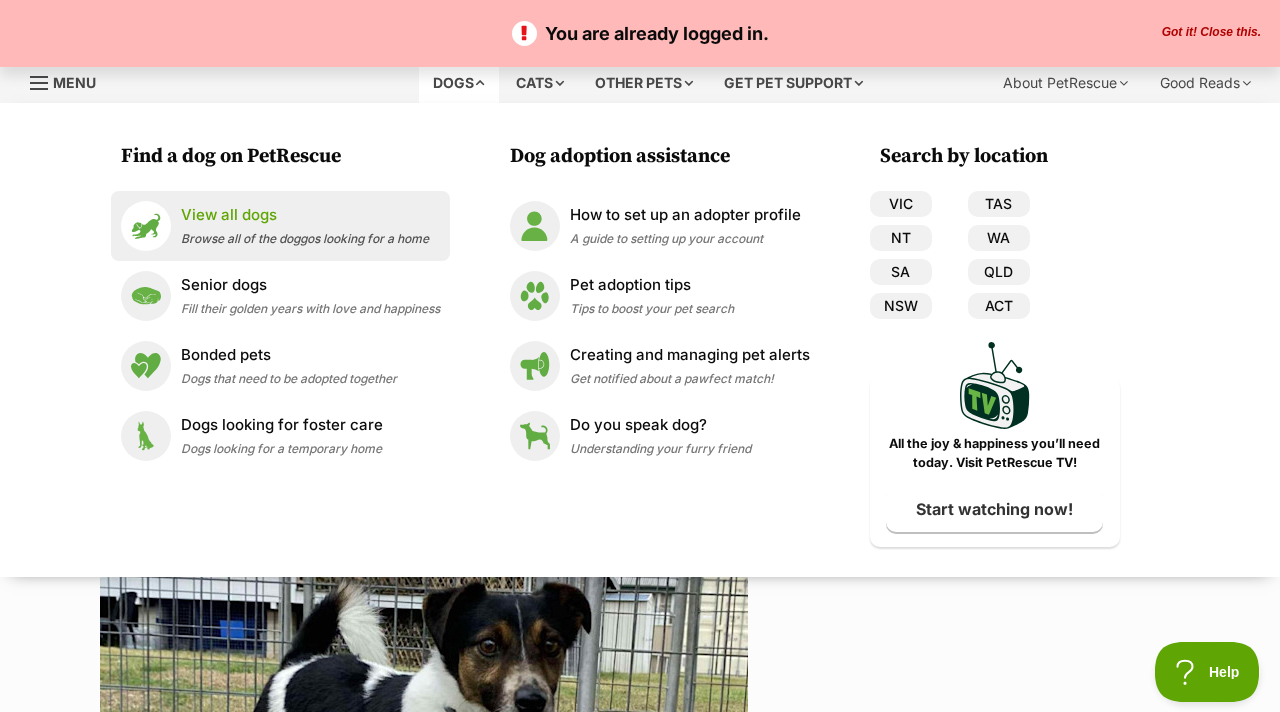 click on "View all dogs" at bounding box center [305, 215] 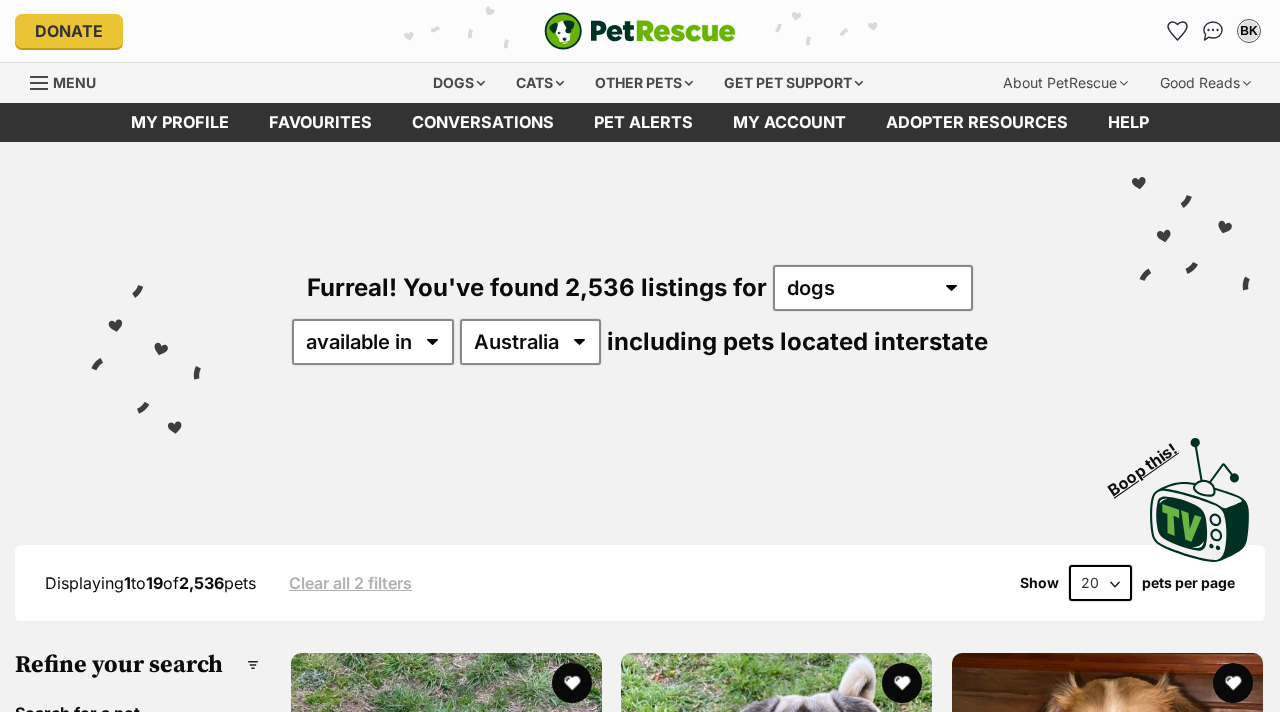 scroll, scrollTop: 0, scrollLeft: 0, axis: both 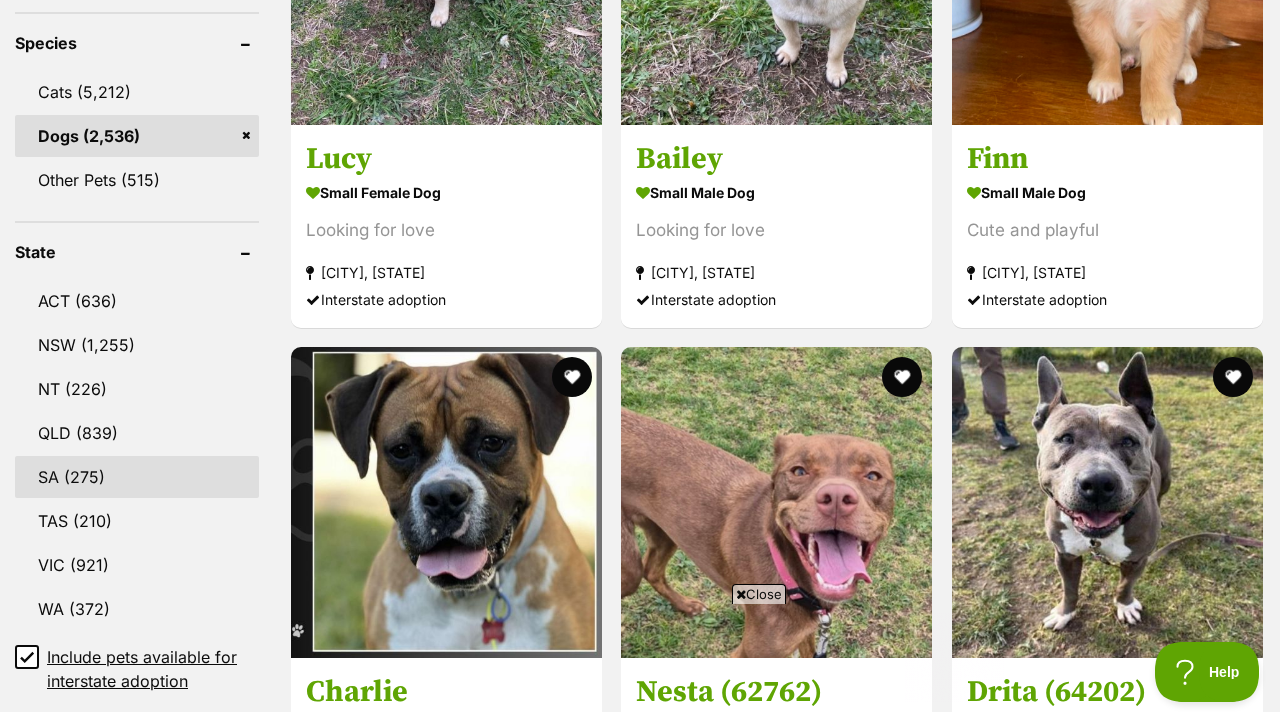 click on "SA (275)" at bounding box center (137, 477) 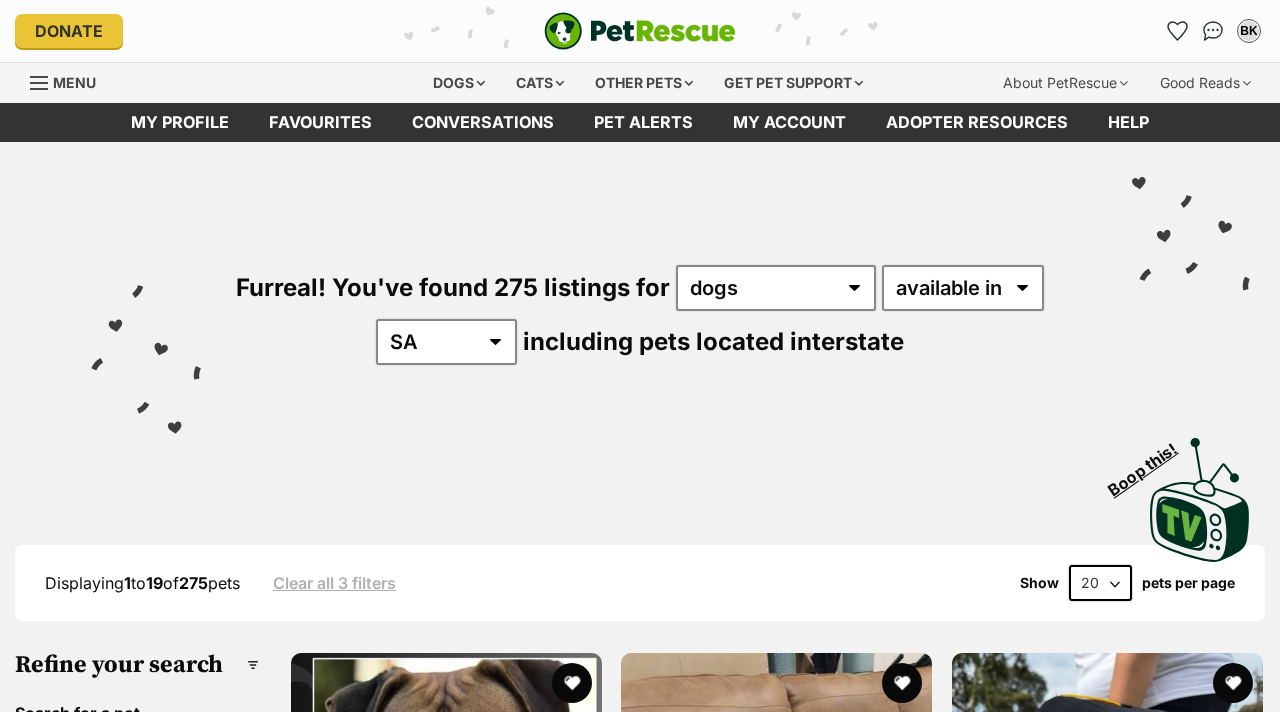 scroll, scrollTop: 93, scrollLeft: 0, axis: vertical 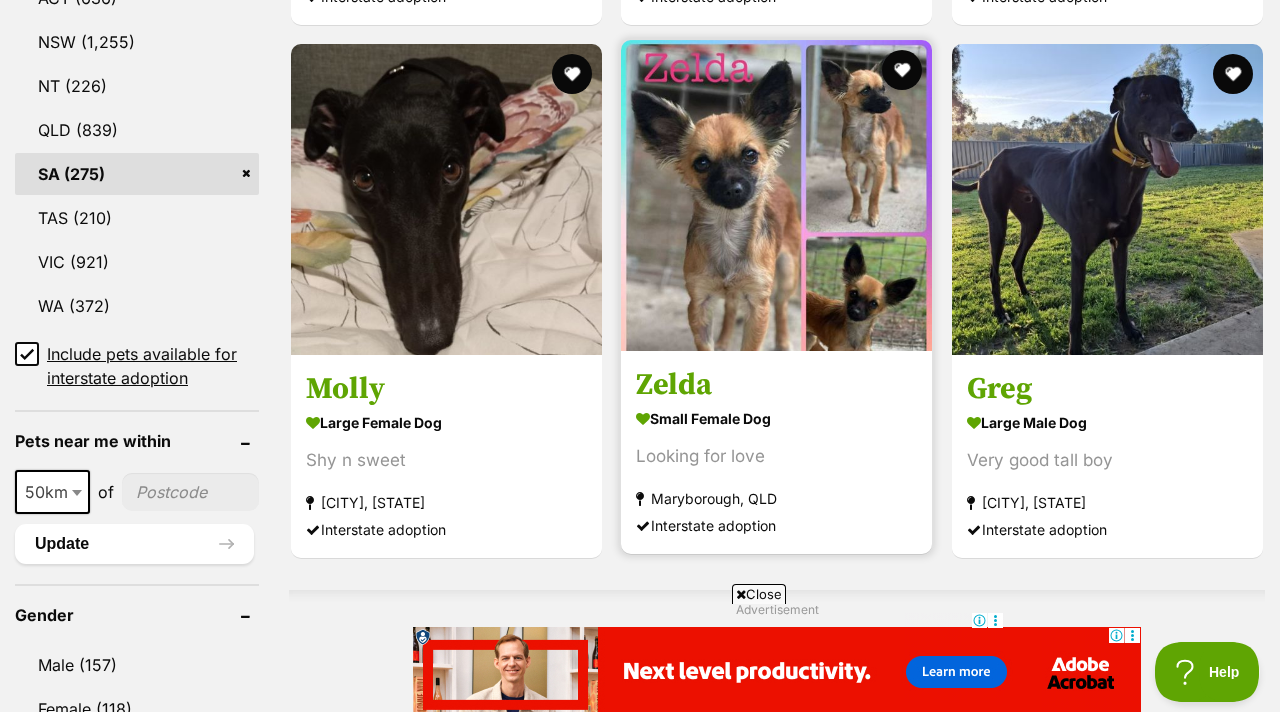 click at bounding box center [776, 195] 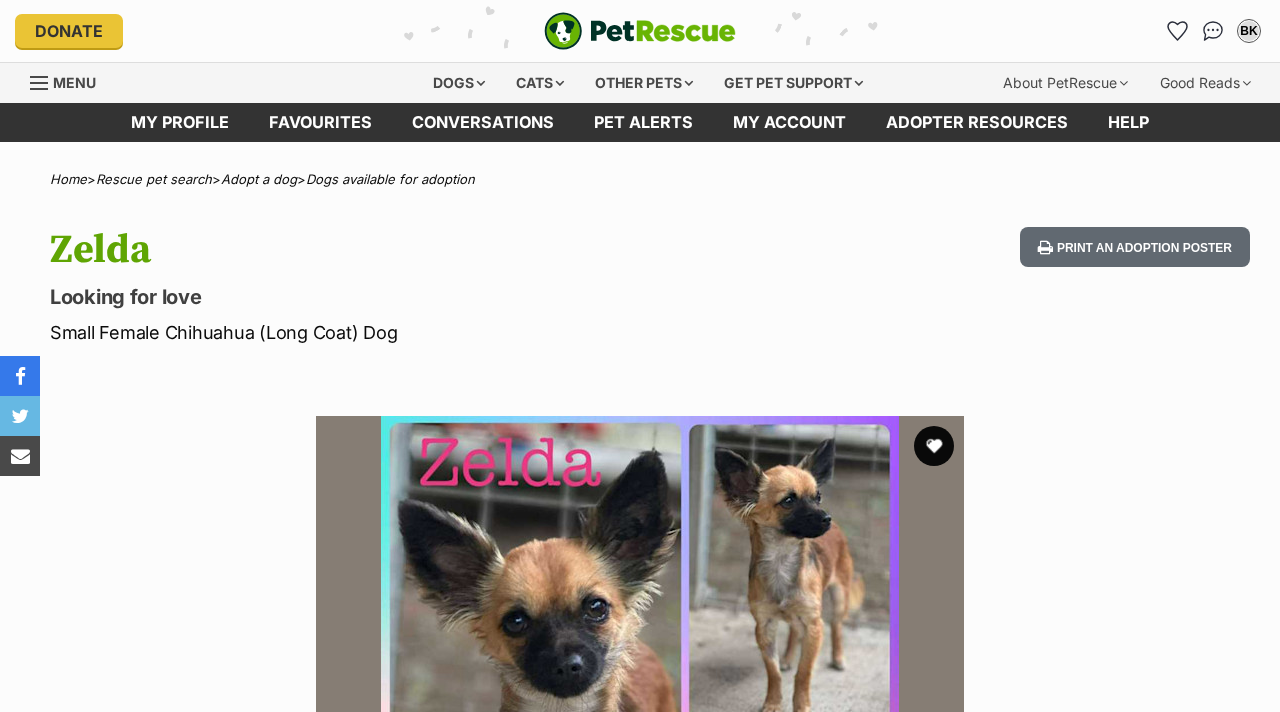 scroll, scrollTop: 0, scrollLeft: 0, axis: both 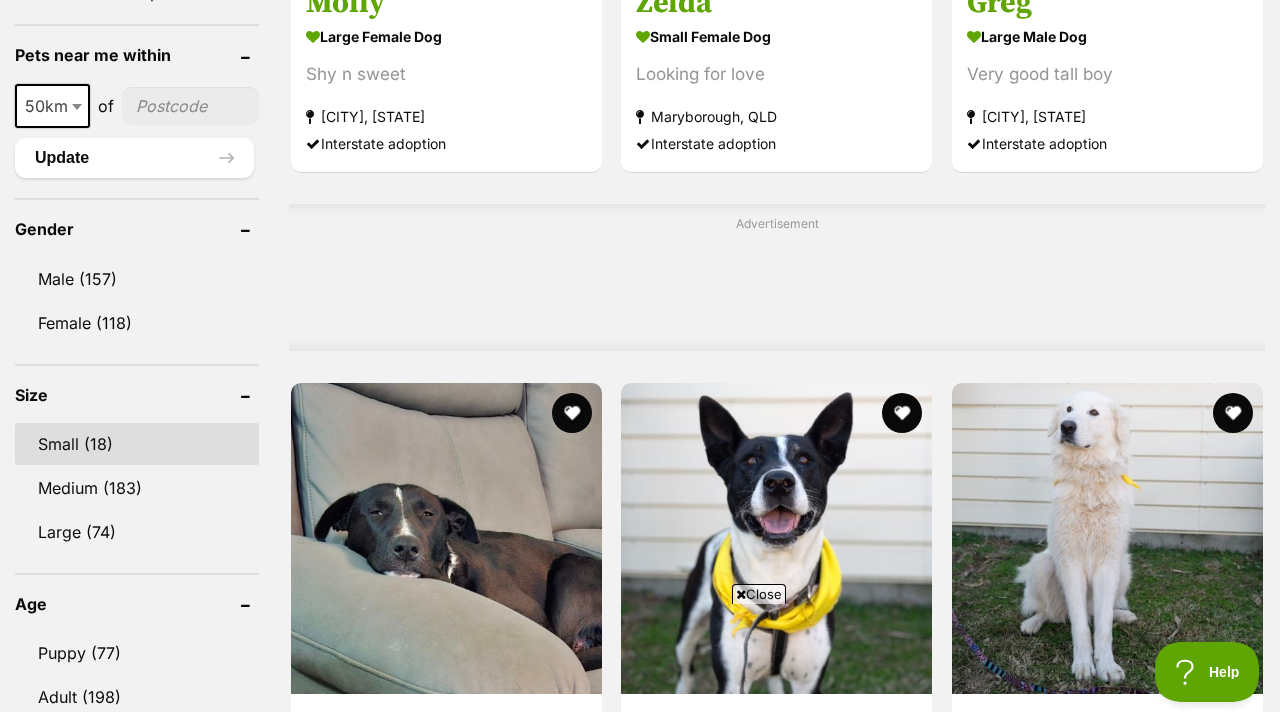 click on "Small (18)" at bounding box center (137, 444) 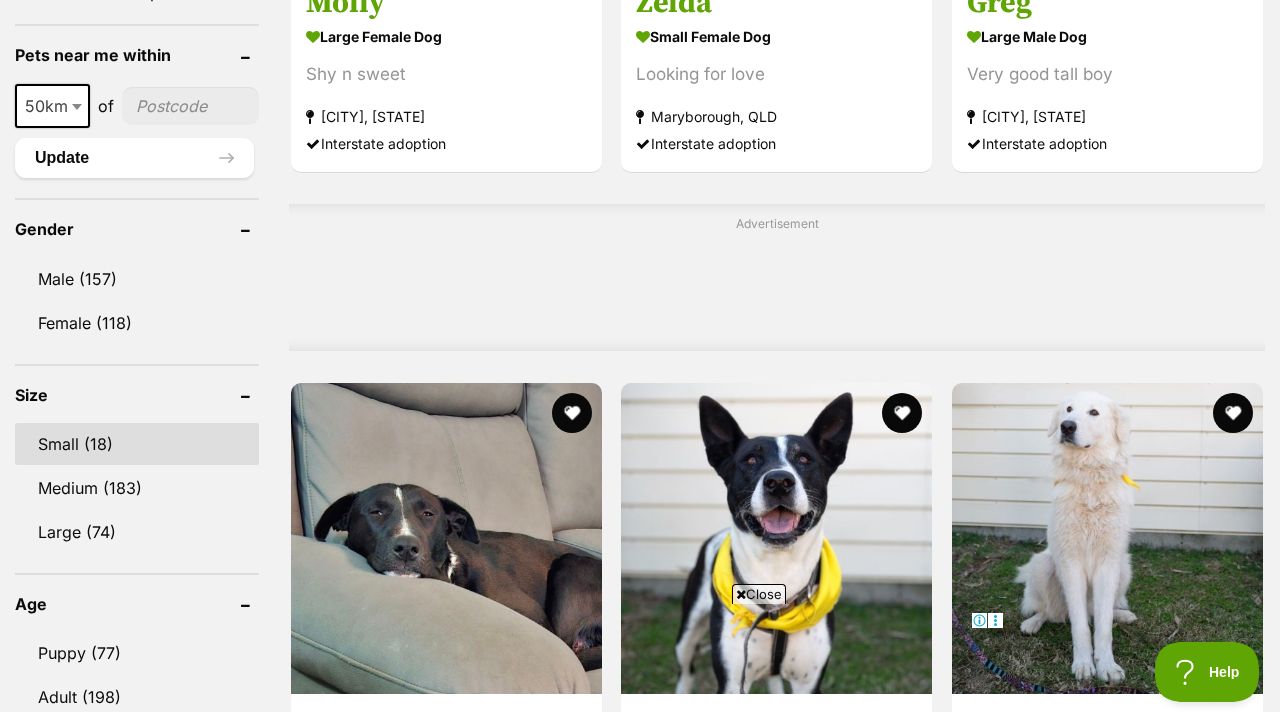 scroll, scrollTop: 0, scrollLeft: 0, axis: both 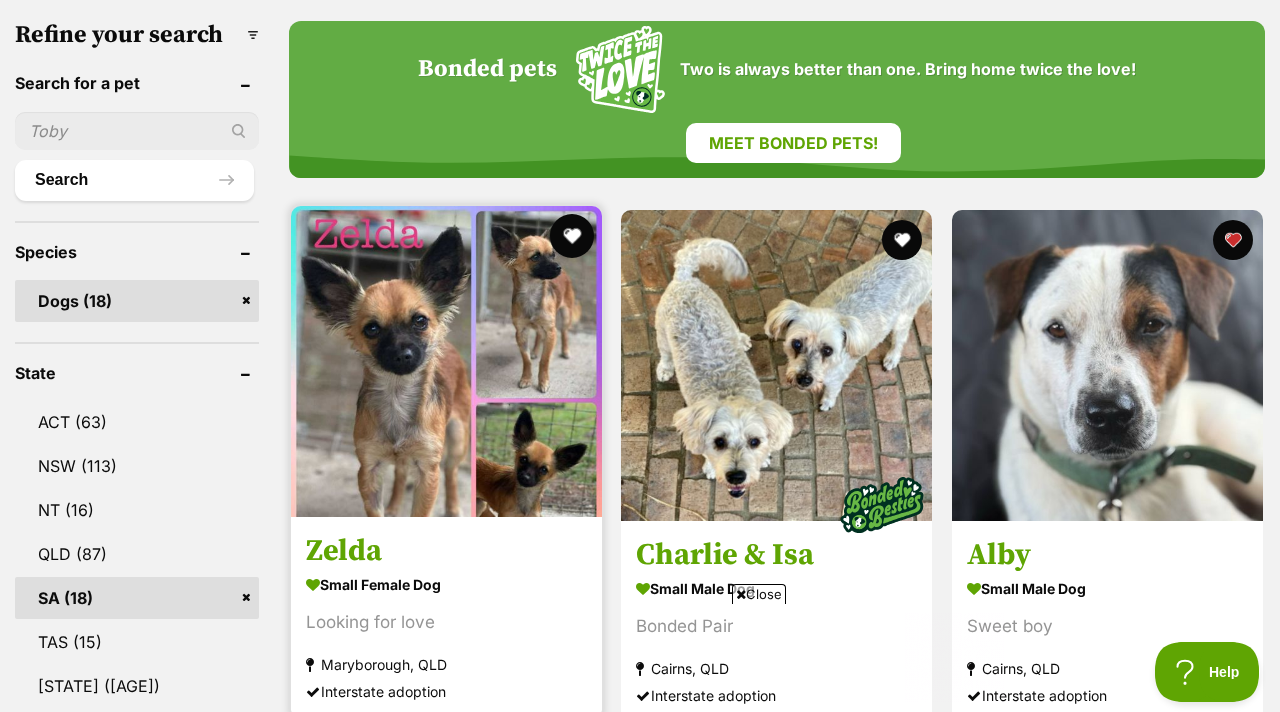 click at bounding box center [572, 236] 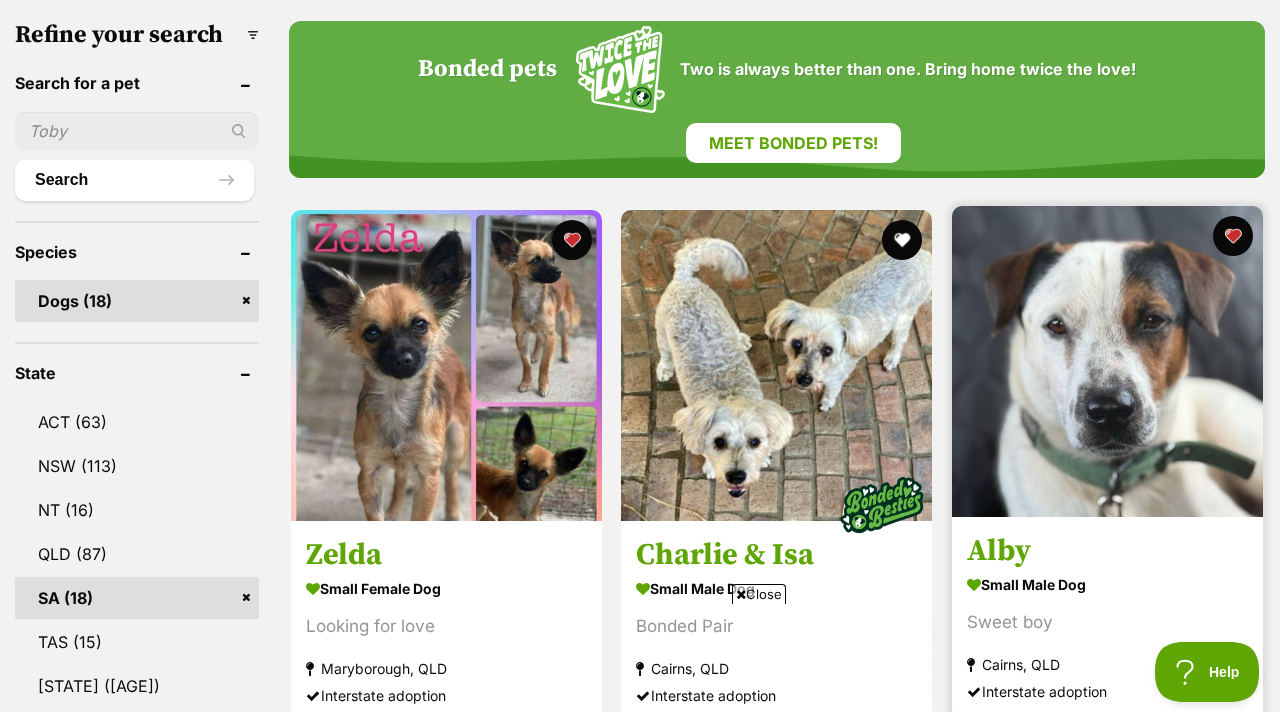scroll, scrollTop: 0, scrollLeft: 0, axis: both 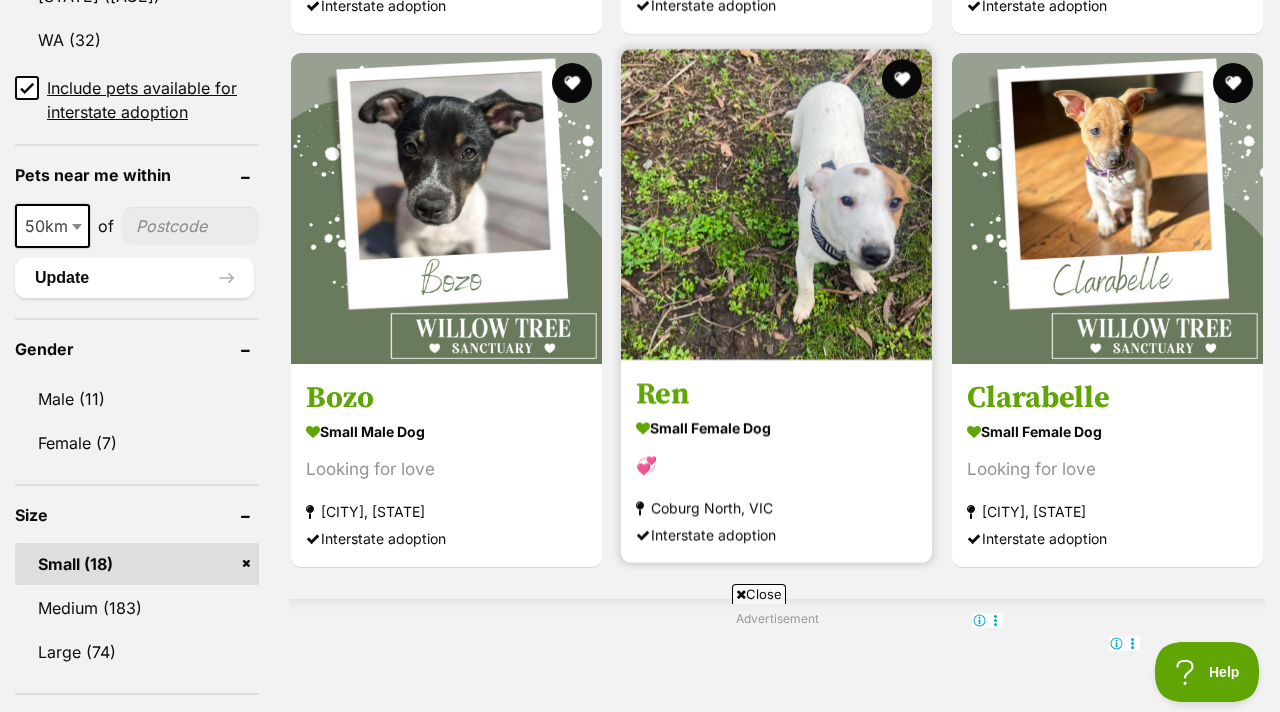click at bounding box center [776, 204] 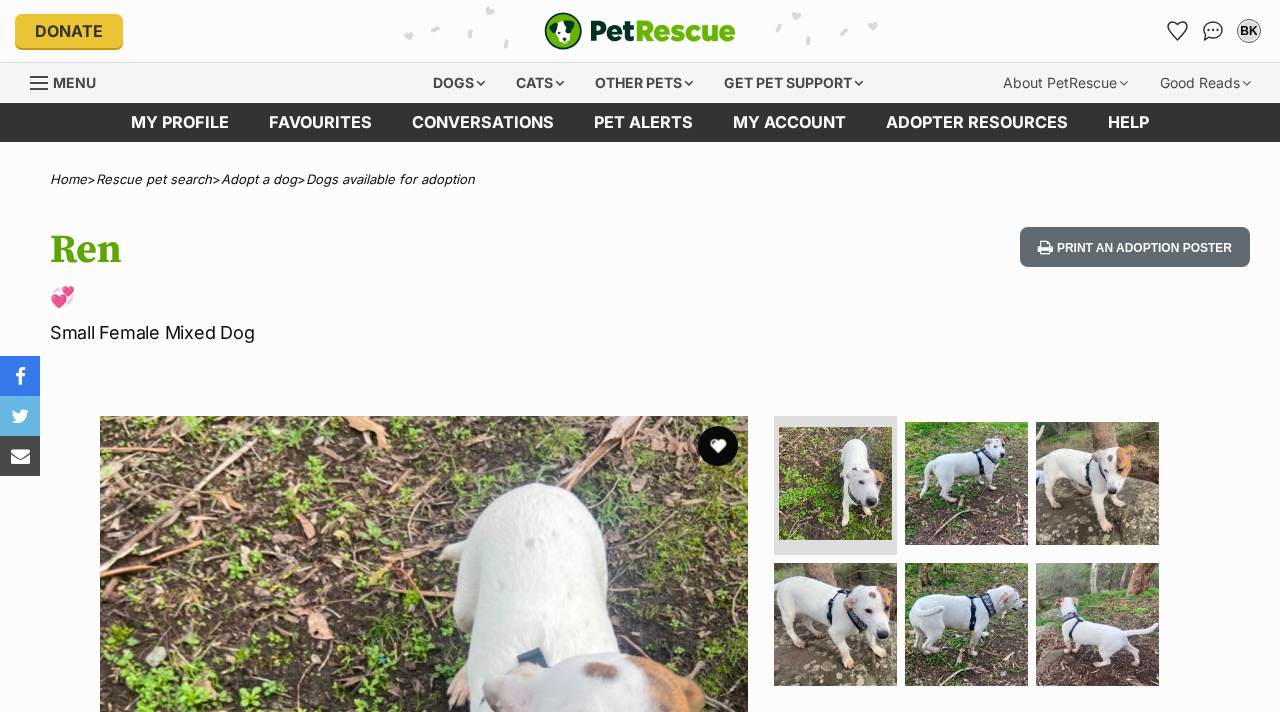 scroll, scrollTop: 0, scrollLeft: 0, axis: both 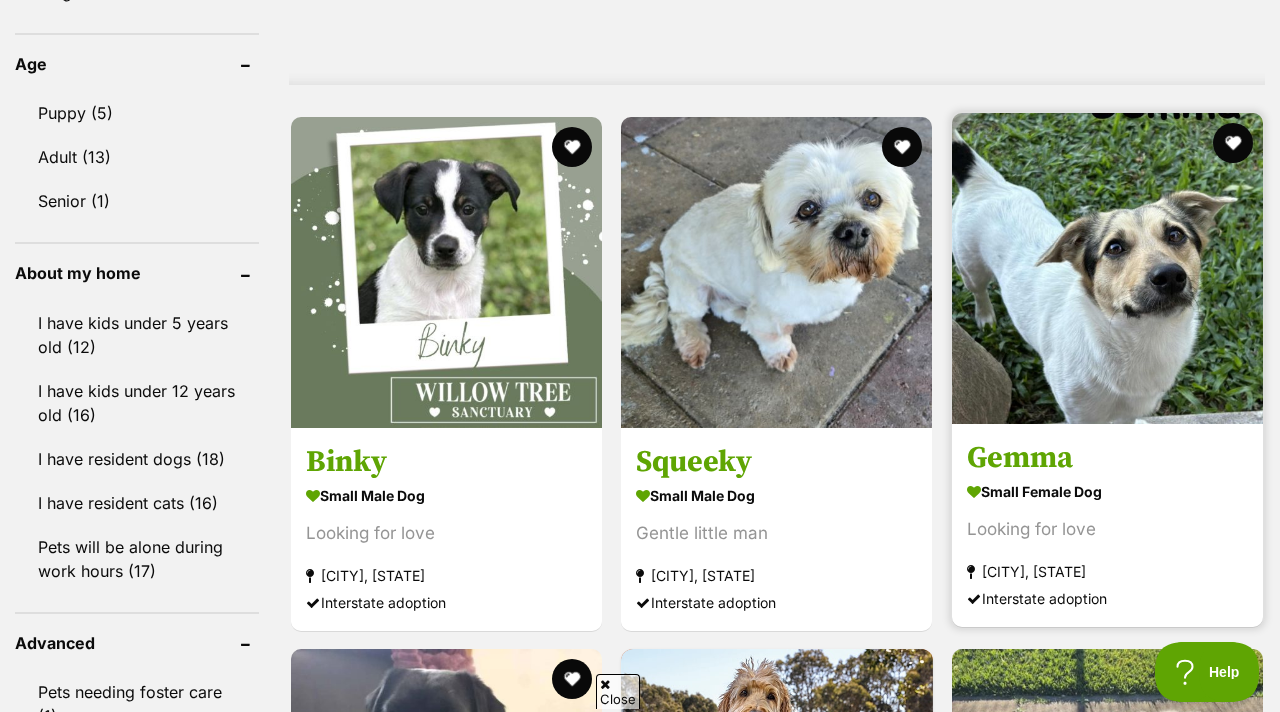 click at bounding box center (1107, 268) 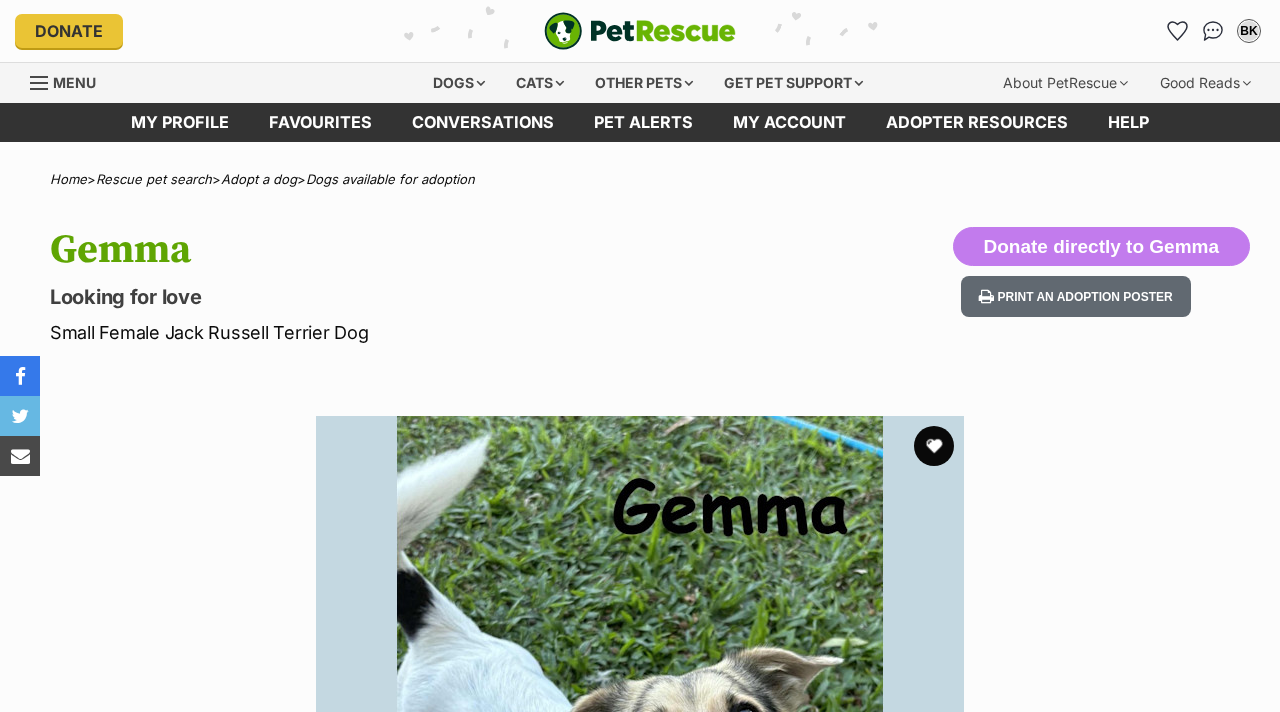 scroll, scrollTop: 0, scrollLeft: 0, axis: both 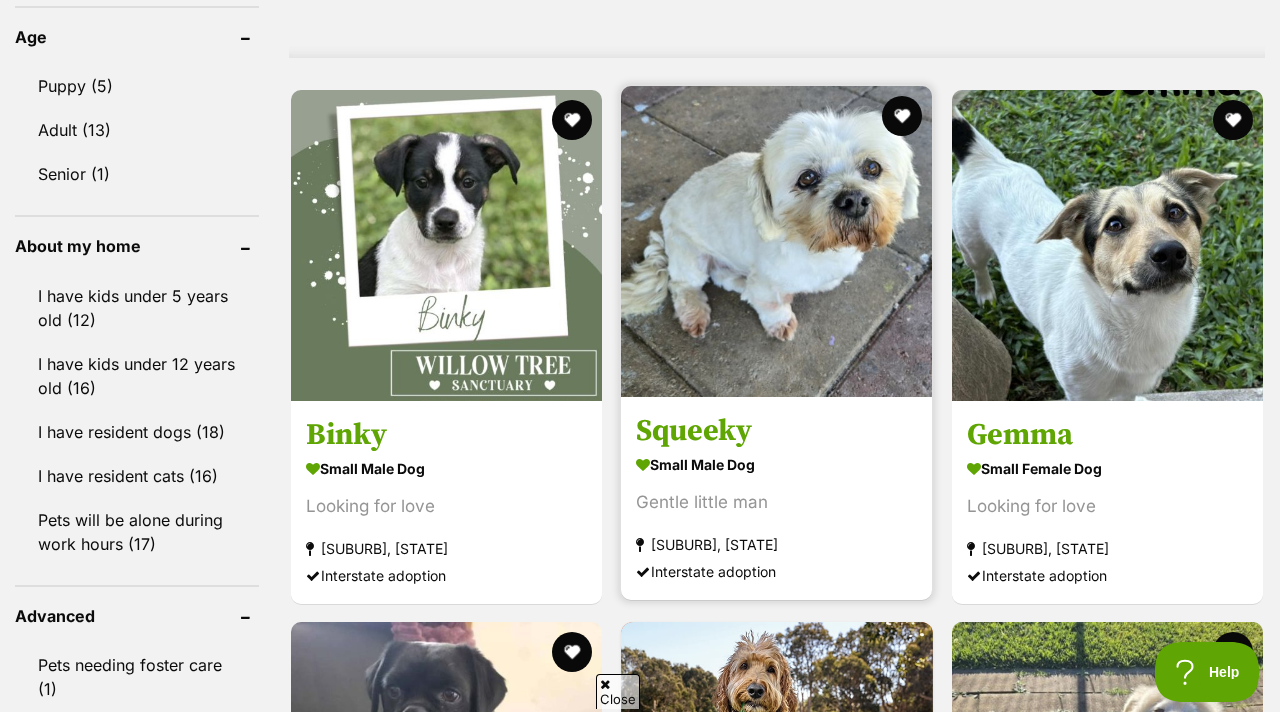 click at bounding box center (776, 241) 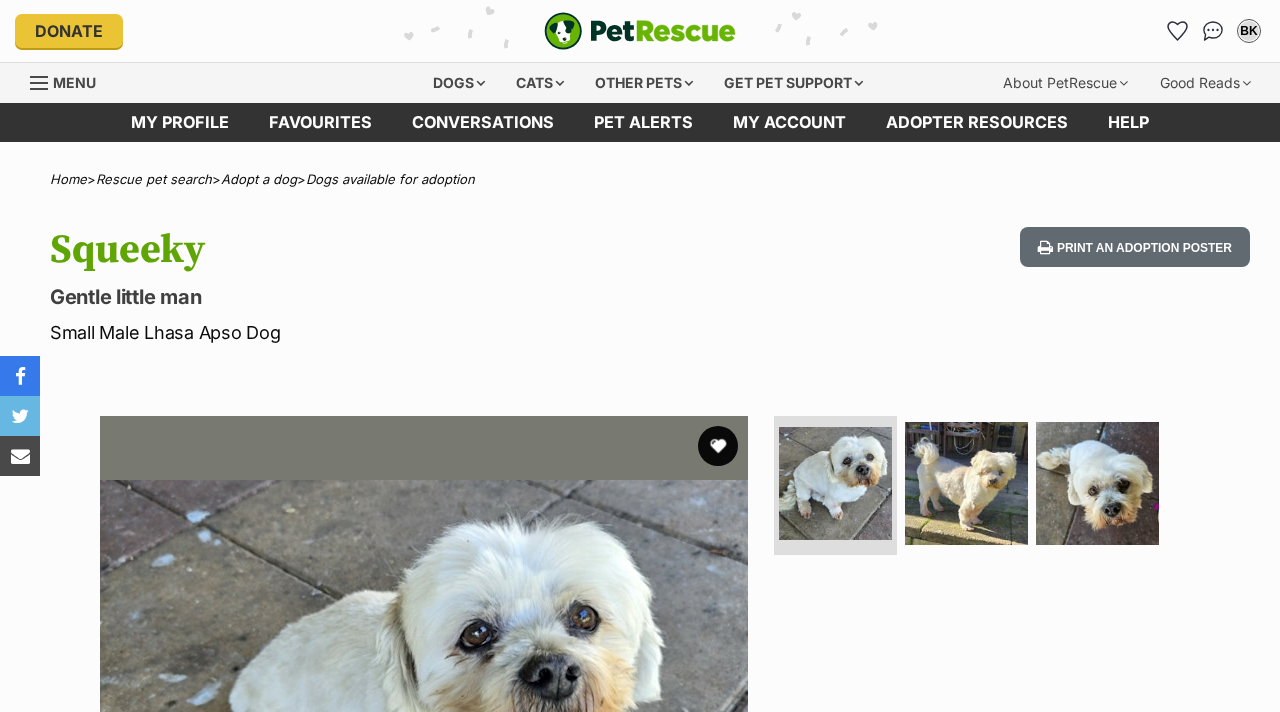 scroll, scrollTop: 0, scrollLeft: 0, axis: both 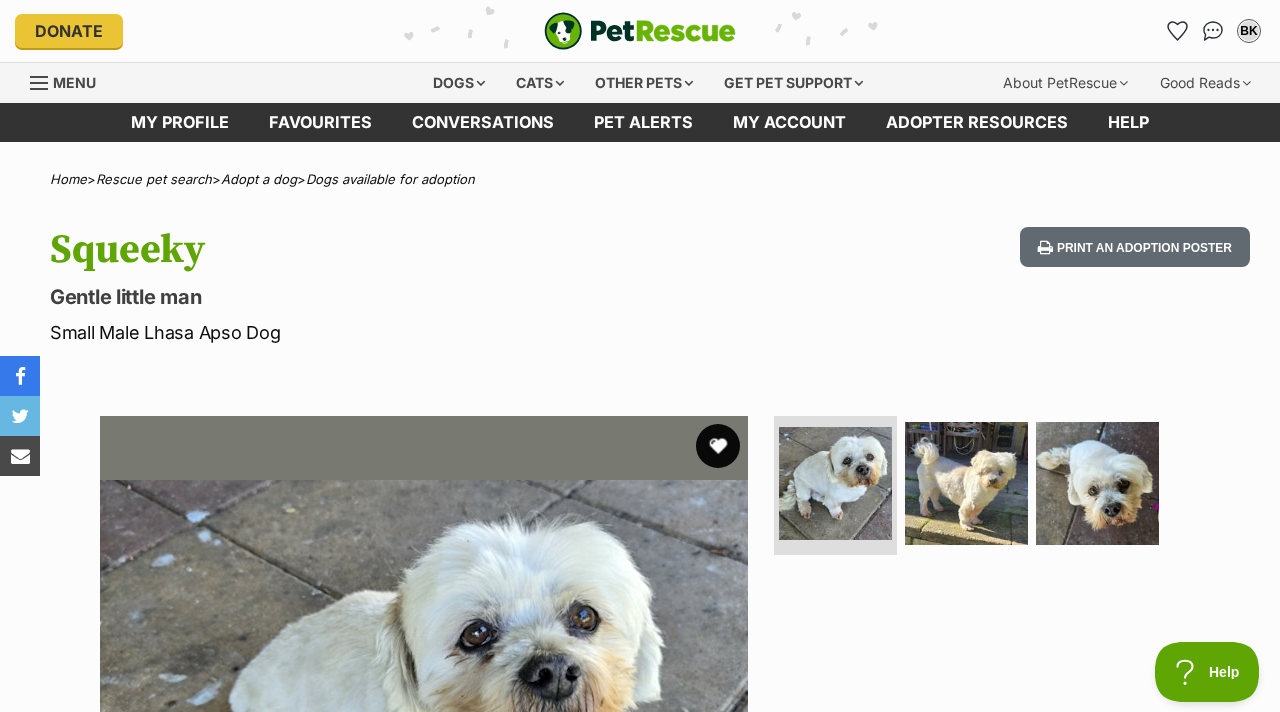click at bounding box center [718, 446] 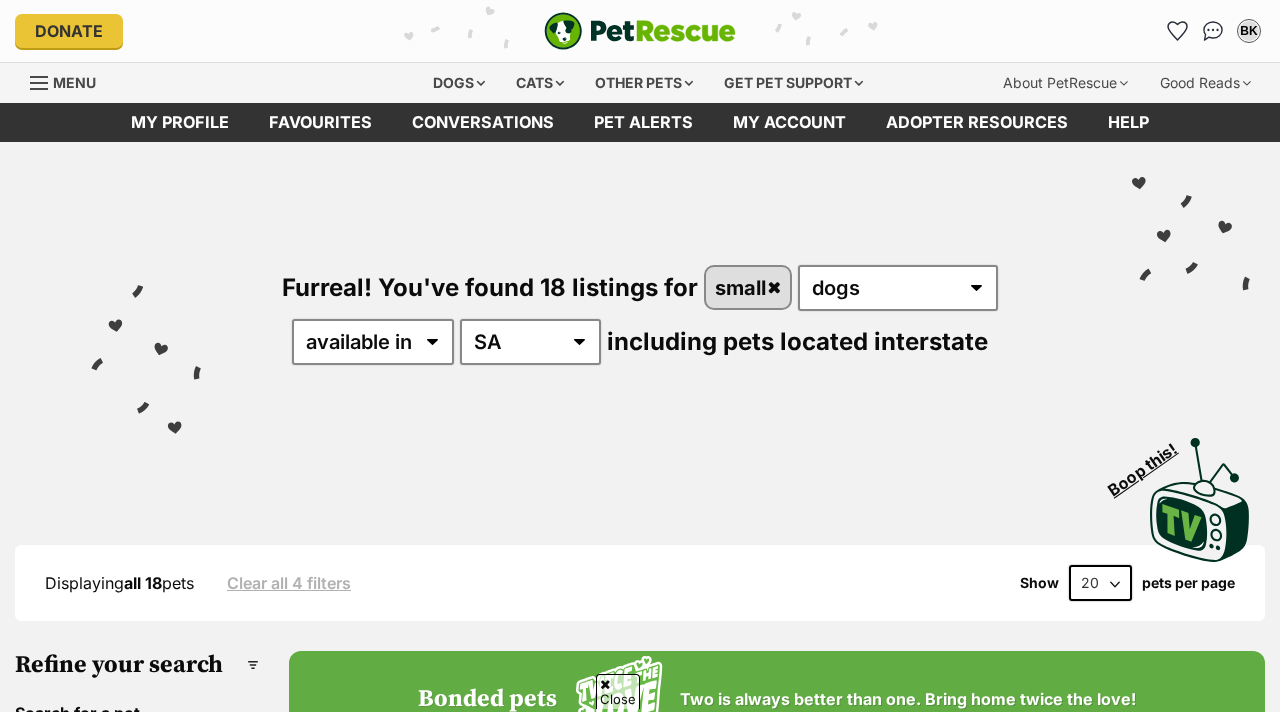 scroll, scrollTop: 2007, scrollLeft: 0, axis: vertical 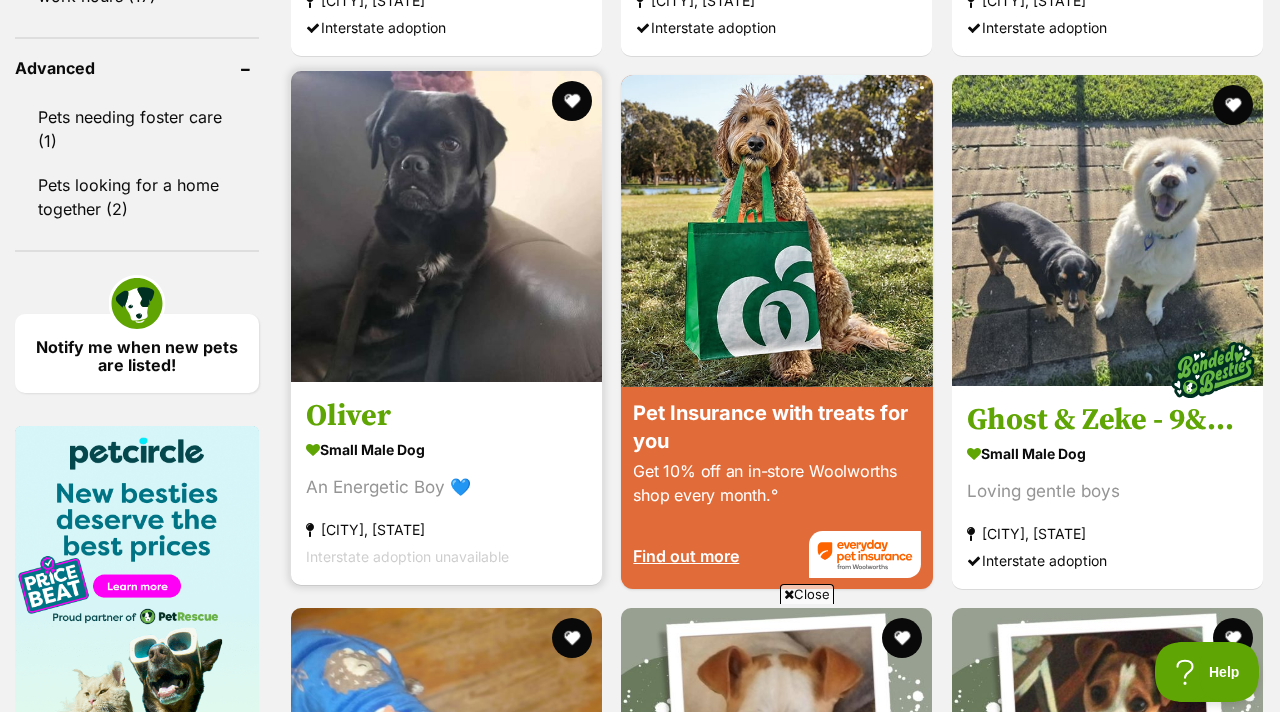 click at bounding box center [446, 226] 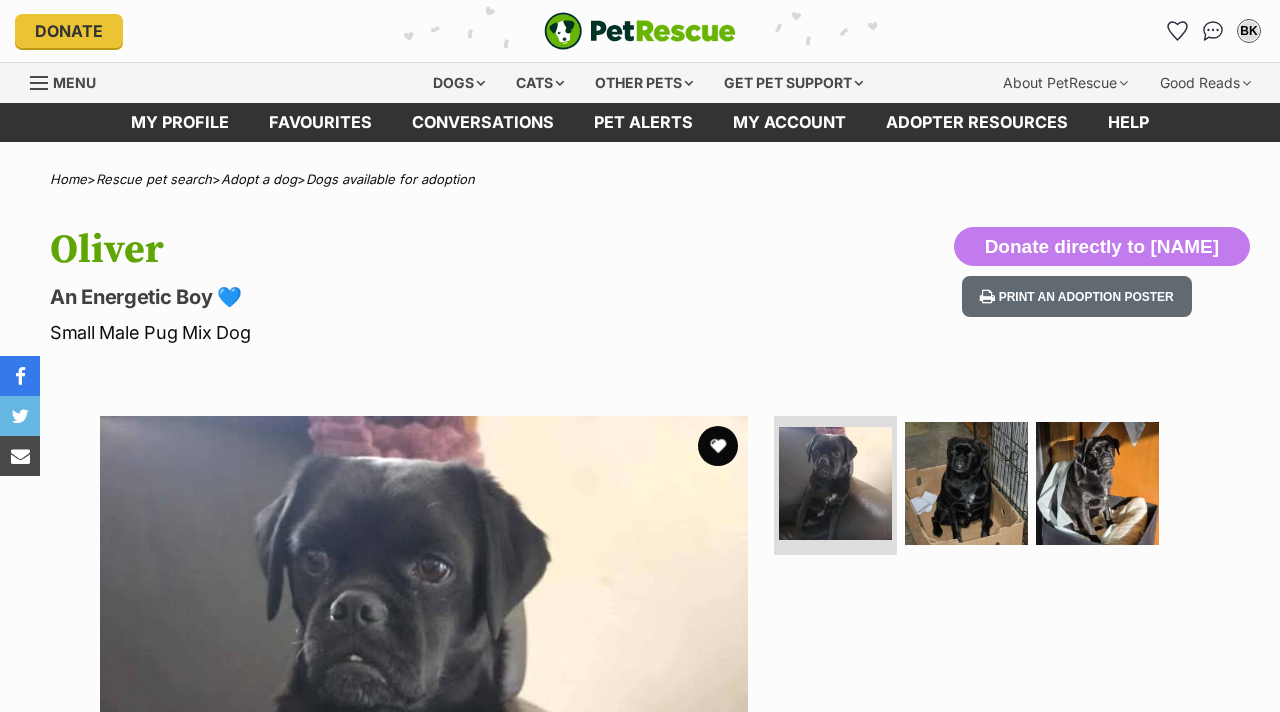 scroll, scrollTop: 0, scrollLeft: 0, axis: both 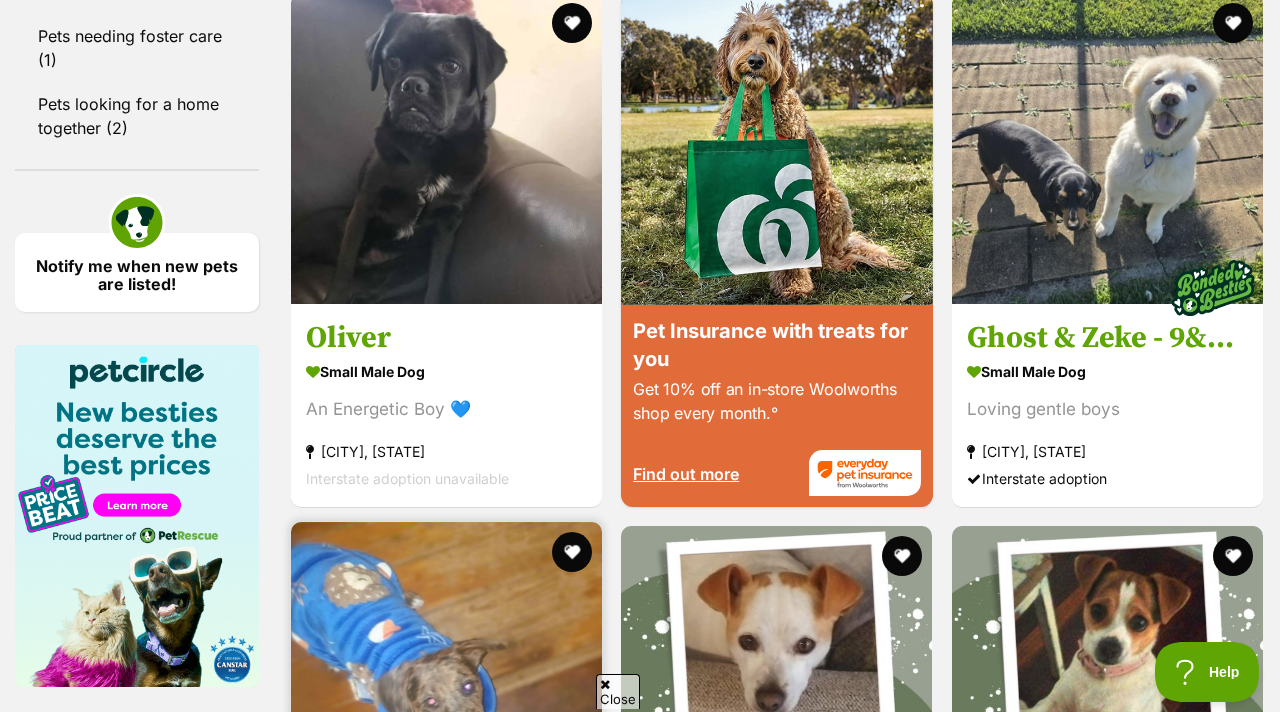 click at bounding box center [446, 677] 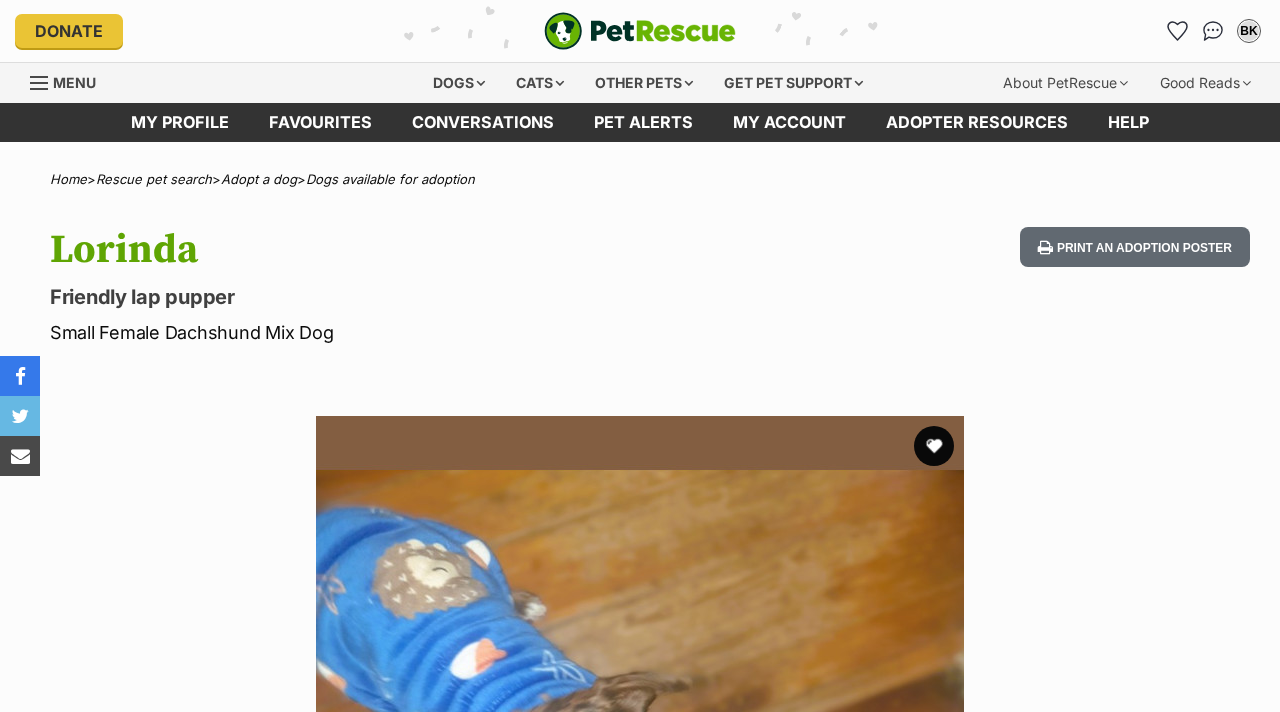 scroll, scrollTop: 0, scrollLeft: 0, axis: both 